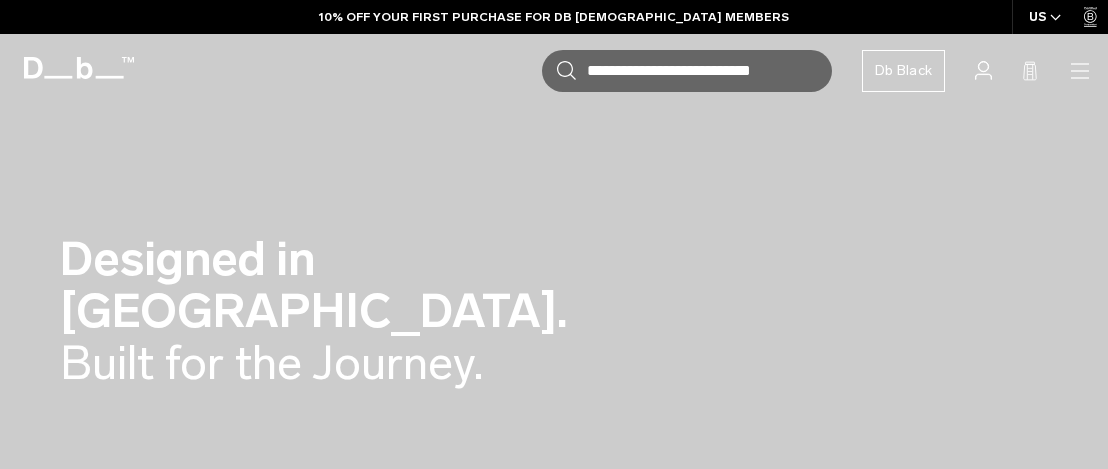 scroll, scrollTop: 800, scrollLeft: 0, axis: vertical 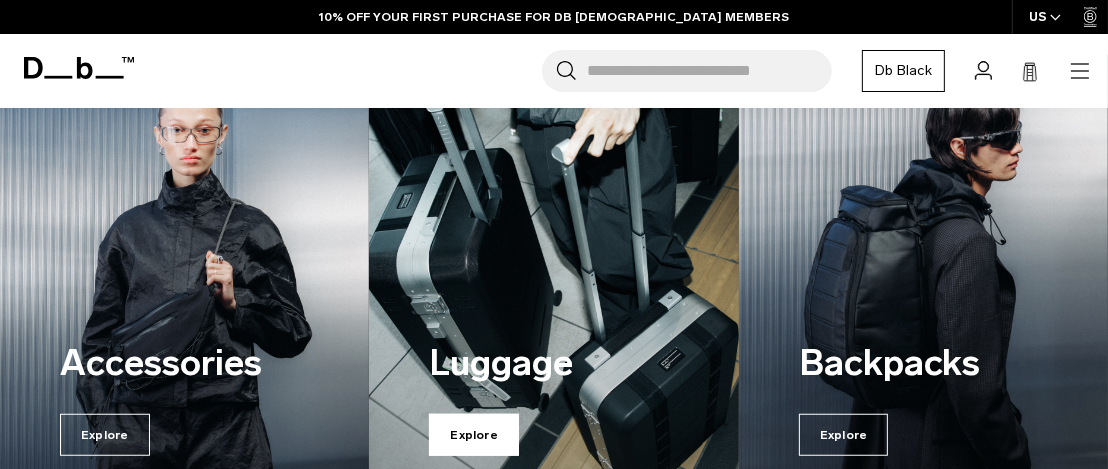 click on "Explore" at bounding box center (474, 435) 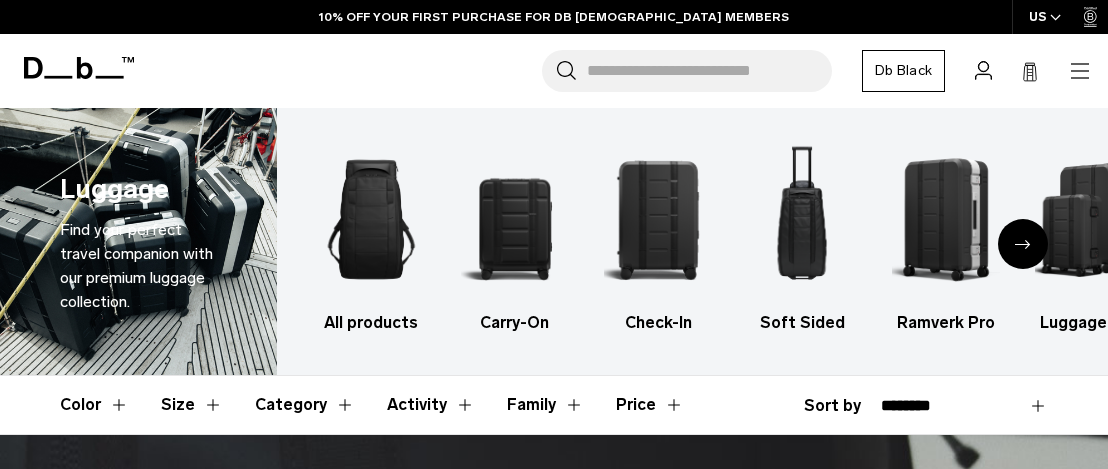 scroll, scrollTop: 0, scrollLeft: 0, axis: both 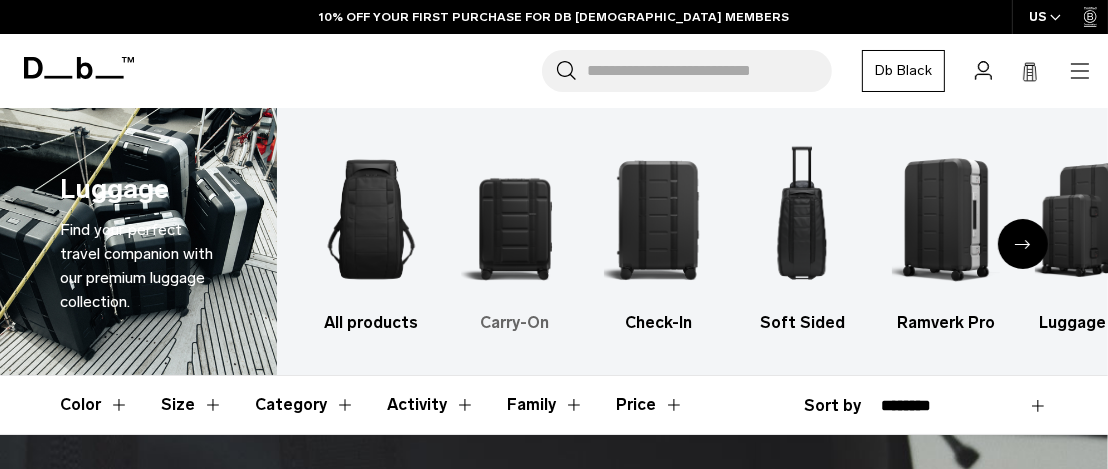 click at bounding box center (515, 219) 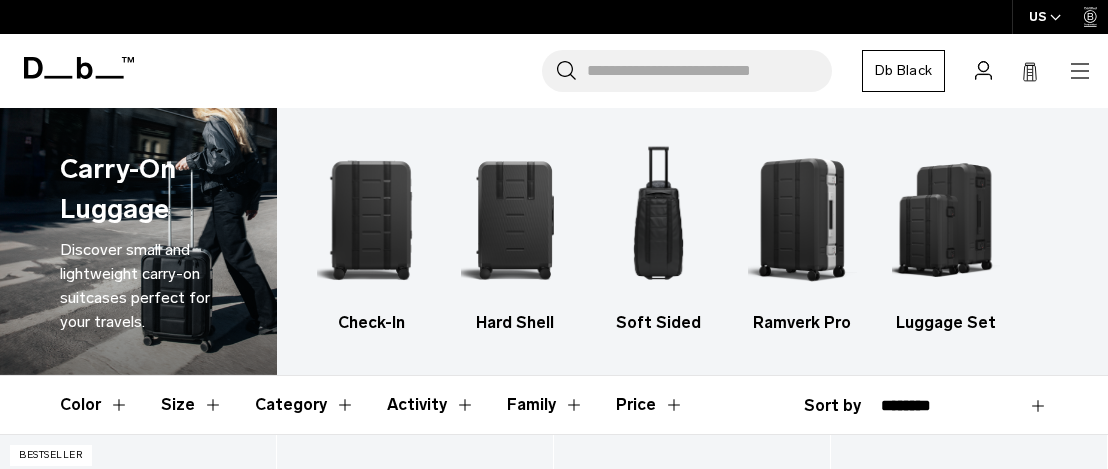 scroll, scrollTop: 533, scrollLeft: 0, axis: vertical 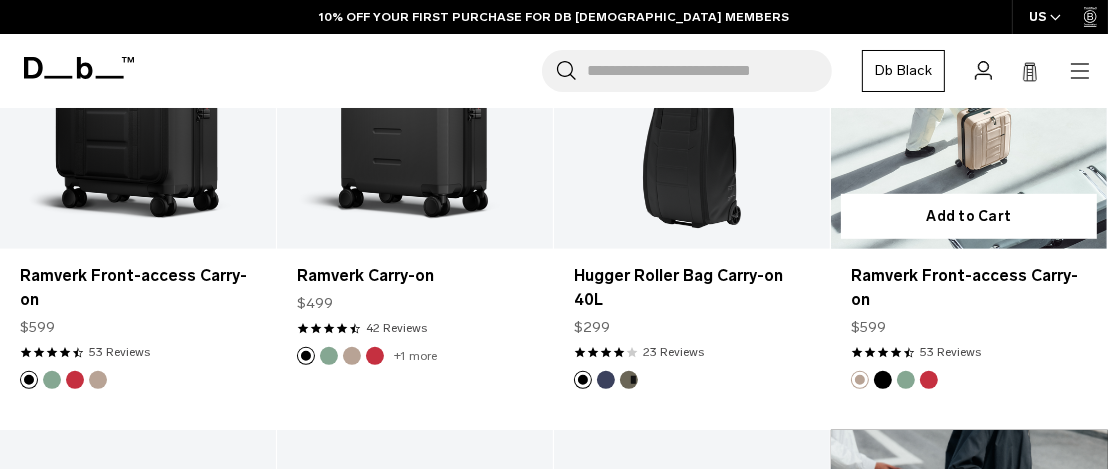 drag, startPoint x: 1116, startPoint y: 111, endPoint x: 1100, endPoint y: 128, distance: 23.345236 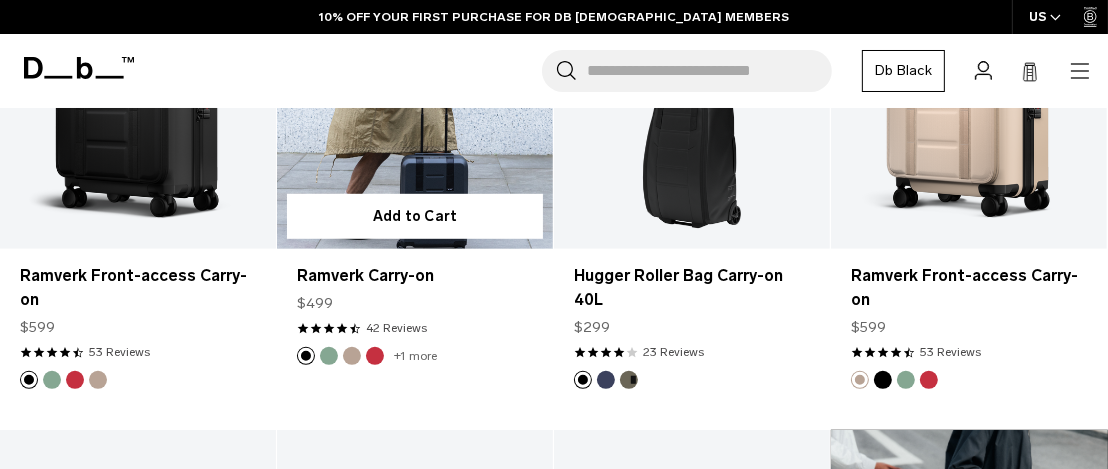click on "Add to Cart" at bounding box center (415, 216) 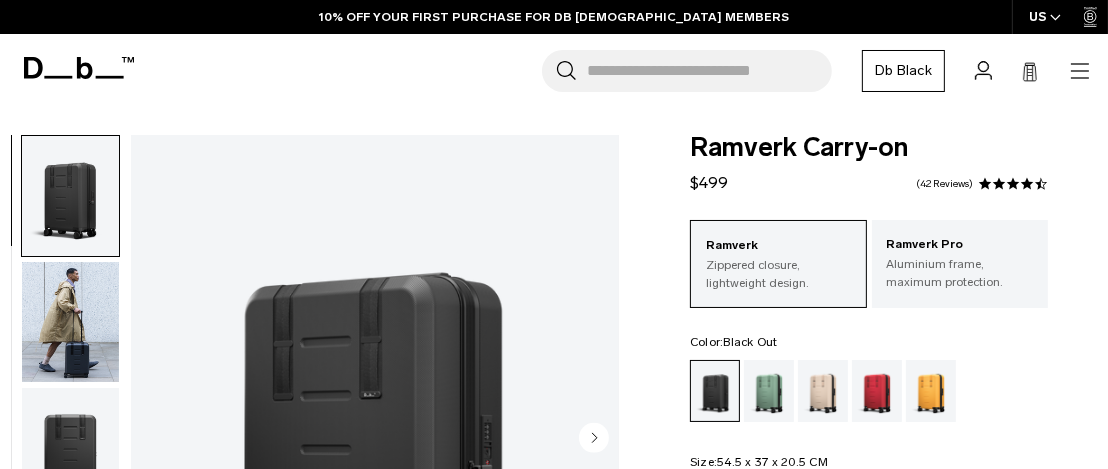 scroll, scrollTop: 266, scrollLeft: 0, axis: vertical 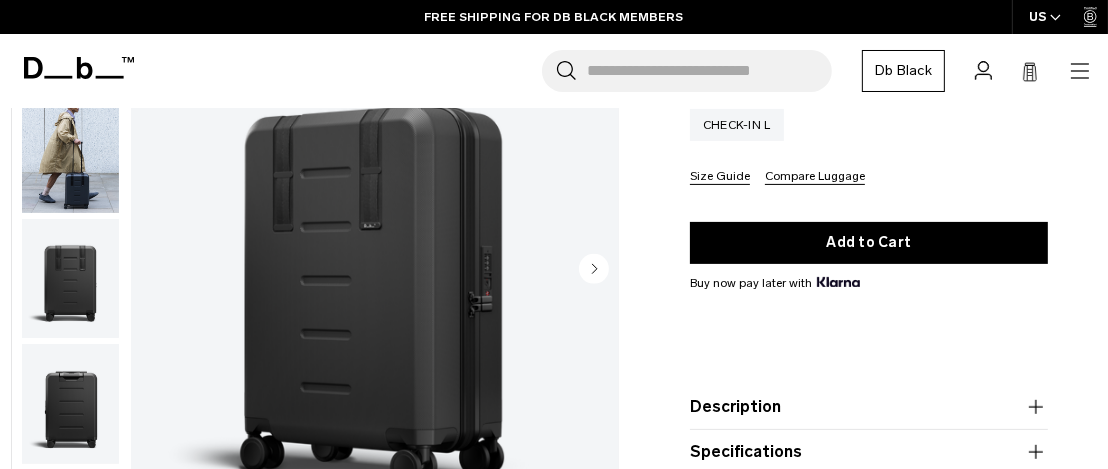 click 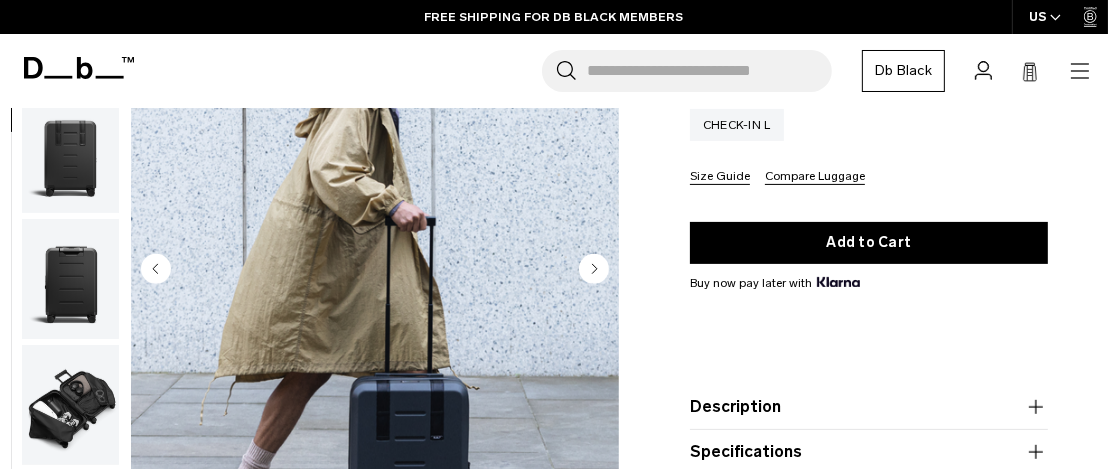 click 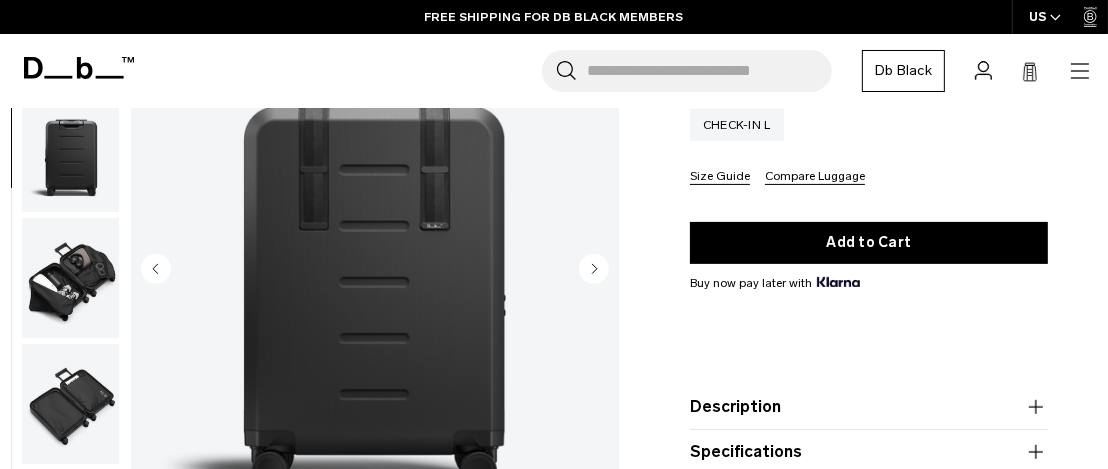 click 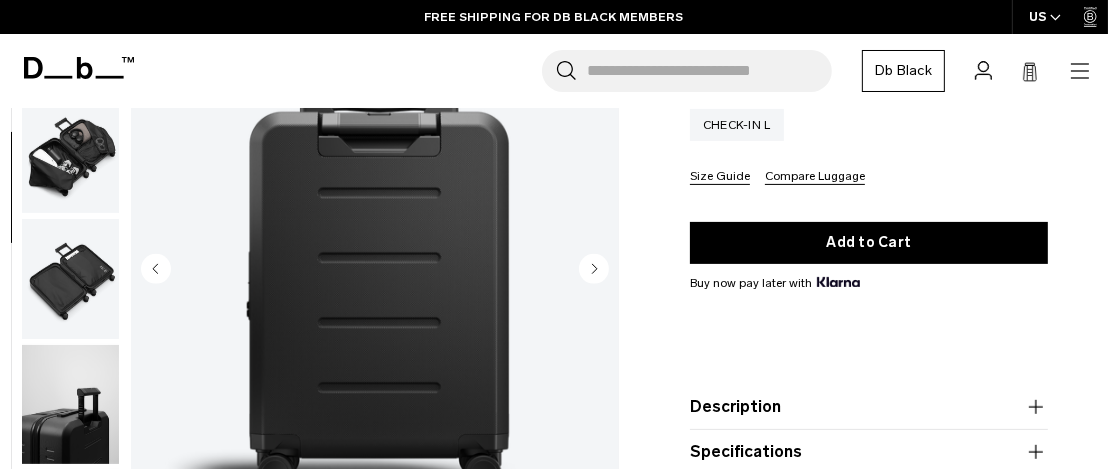 click 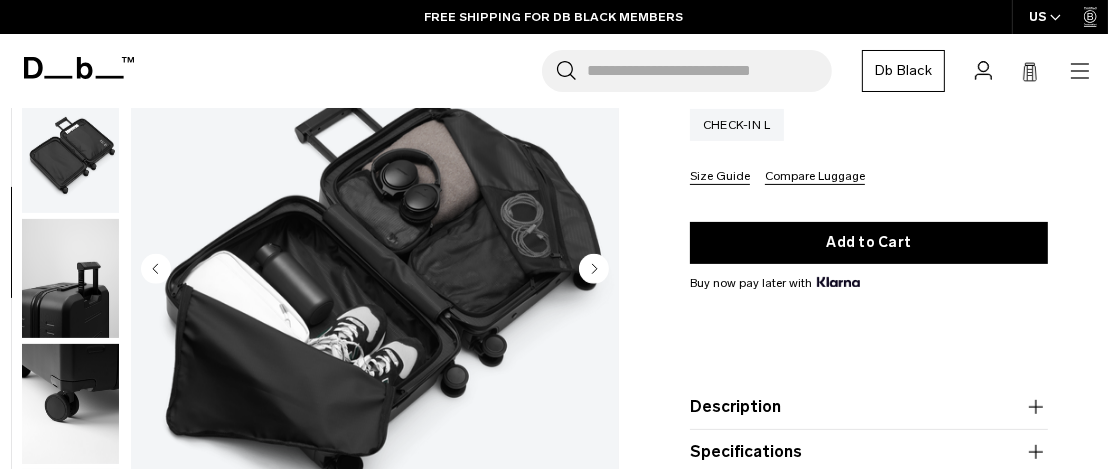 scroll, scrollTop: 504, scrollLeft: 0, axis: vertical 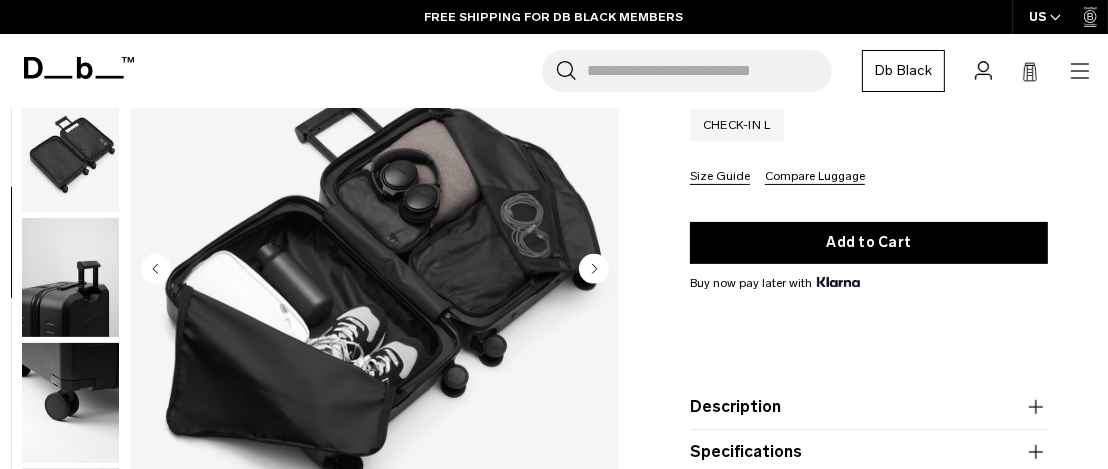 click 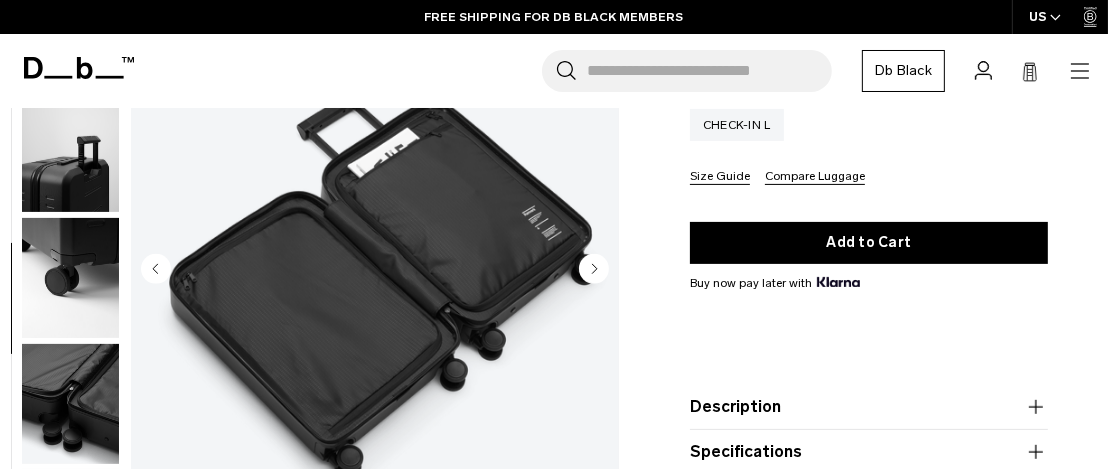 scroll, scrollTop: 629, scrollLeft: 0, axis: vertical 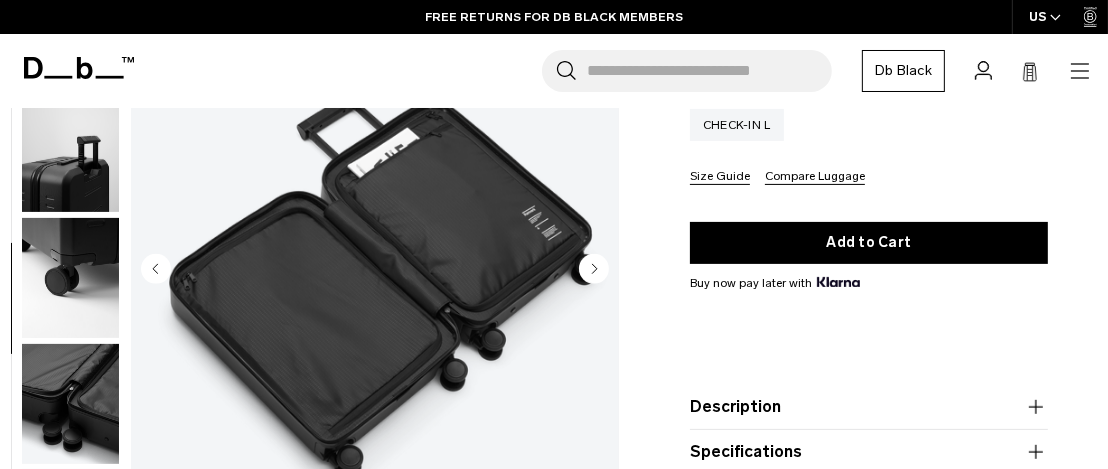 click 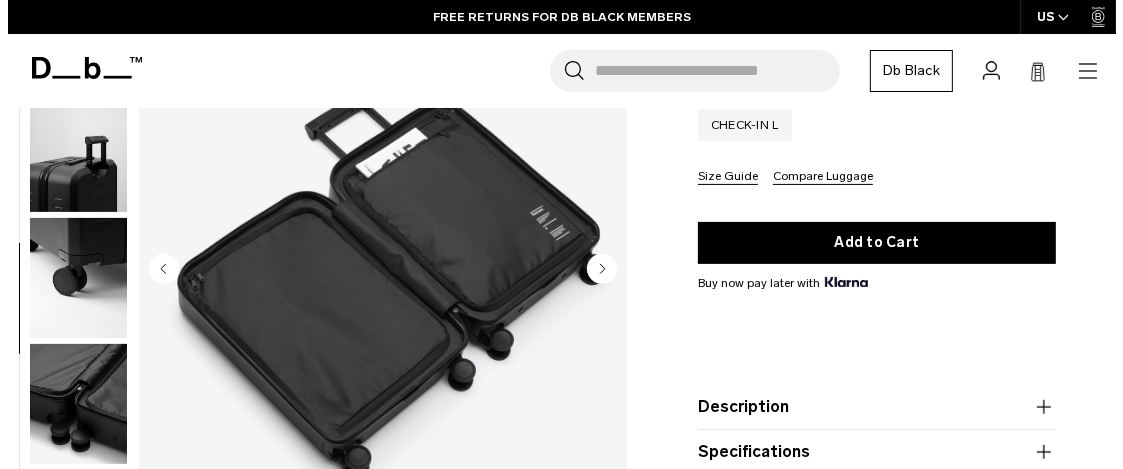 scroll, scrollTop: 646, scrollLeft: 0, axis: vertical 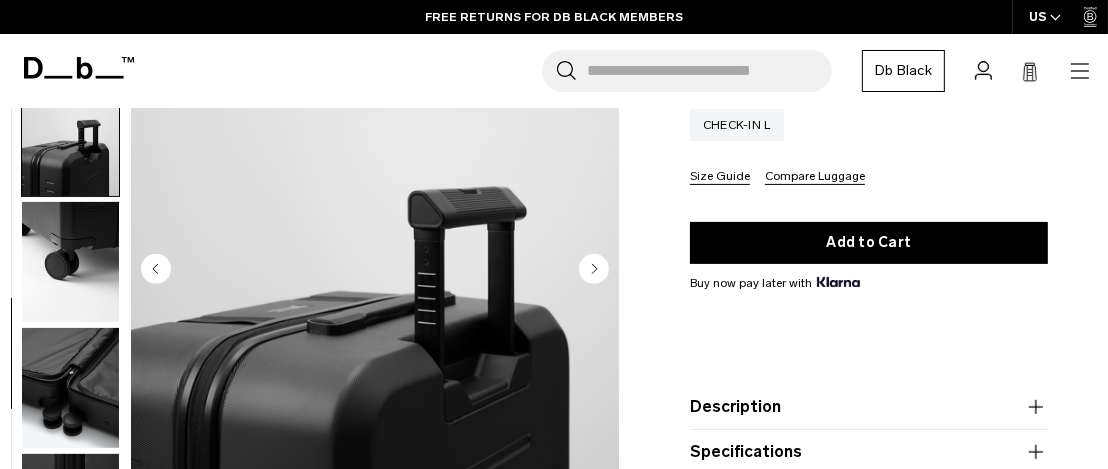 click 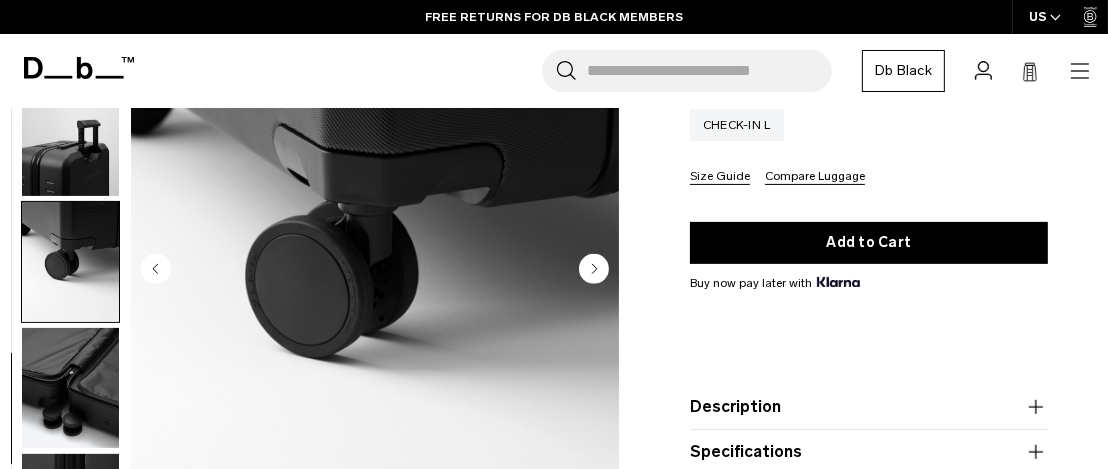 click 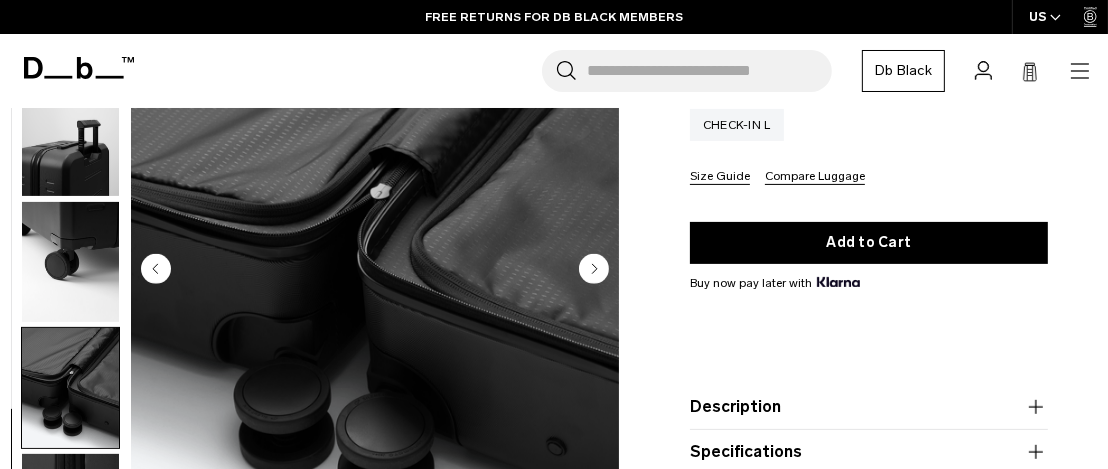 click 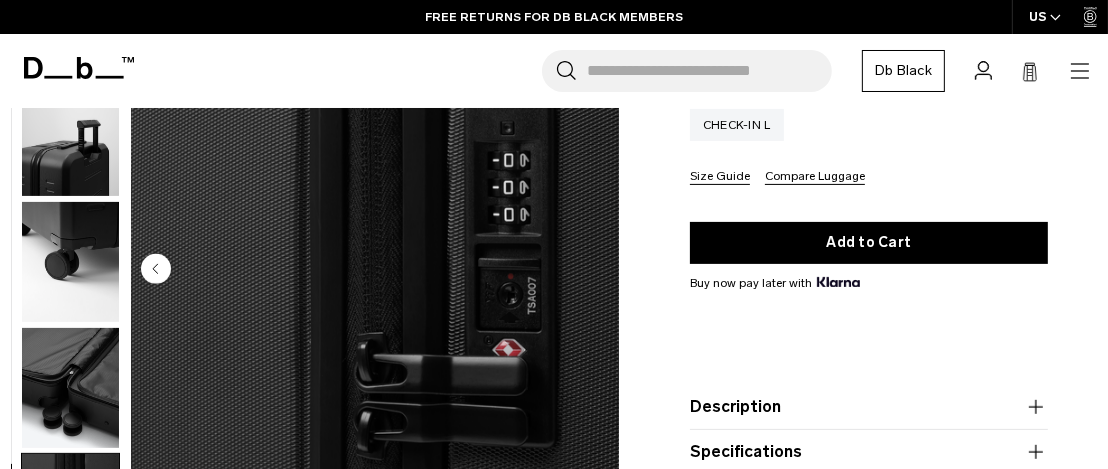 click at bounding box center [375, 270] 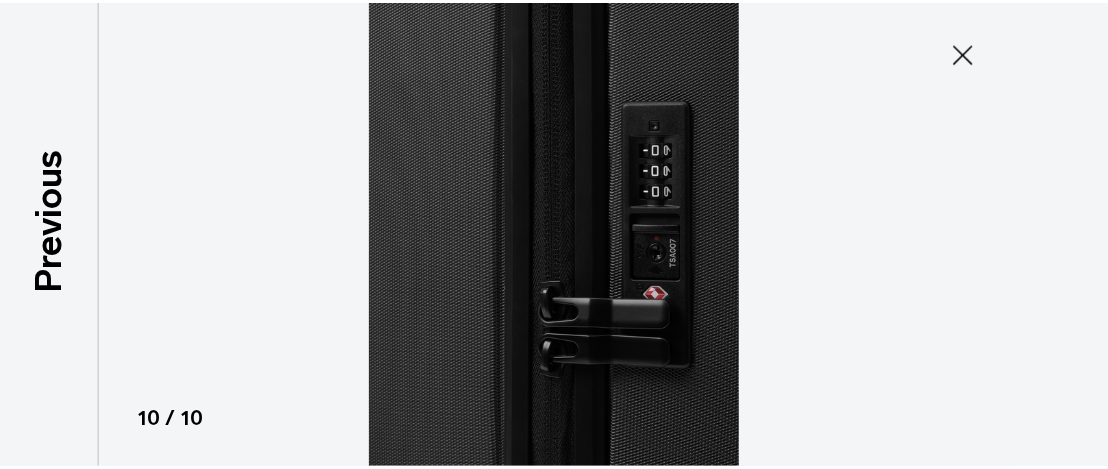 scroll, scrollTop: 627, scrollLeft: 0, axis: vertical 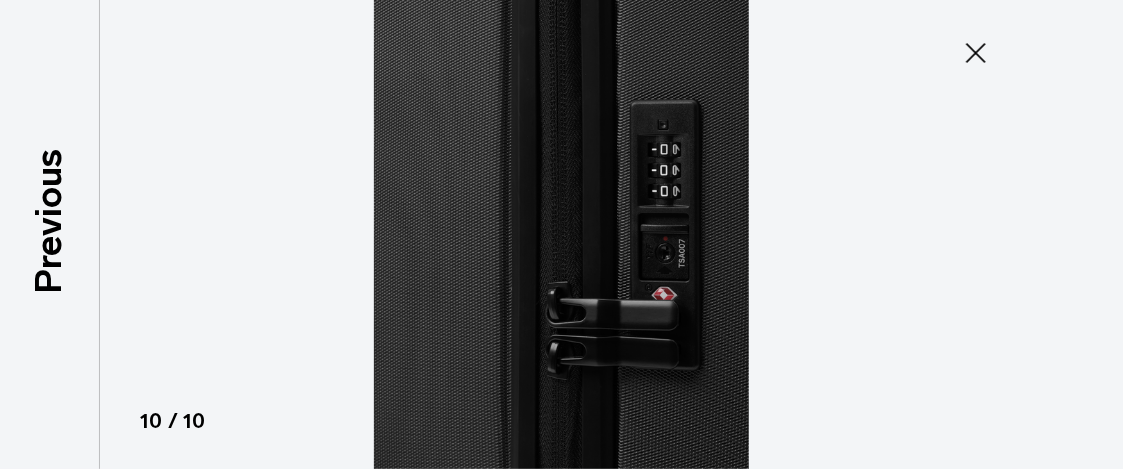click 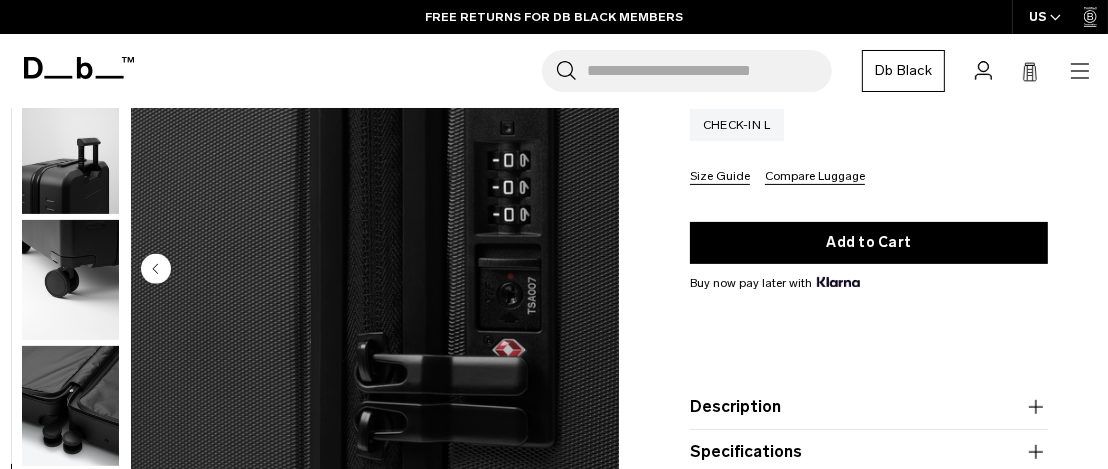 scroll, scrollTop: 646, scrollLeft: 0, axis: vertical 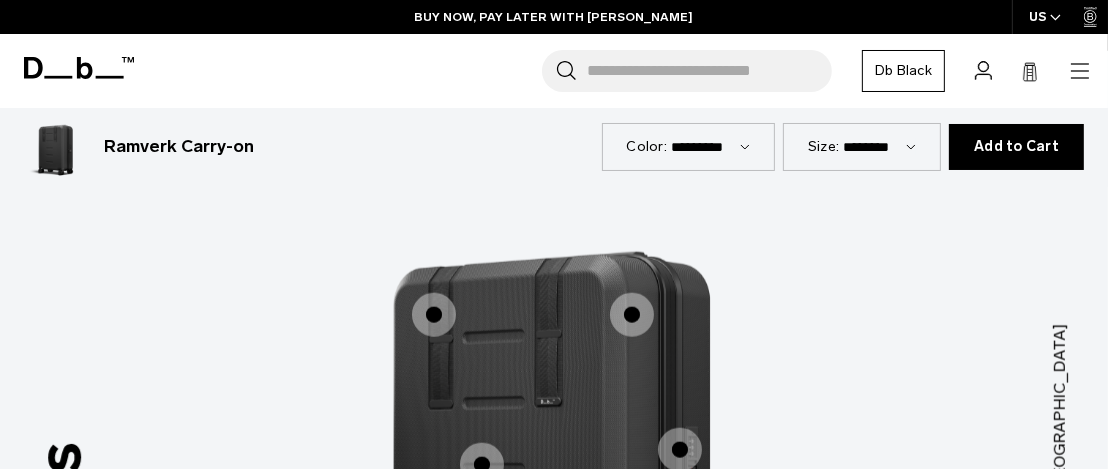 click at bounding box center [434, 315] 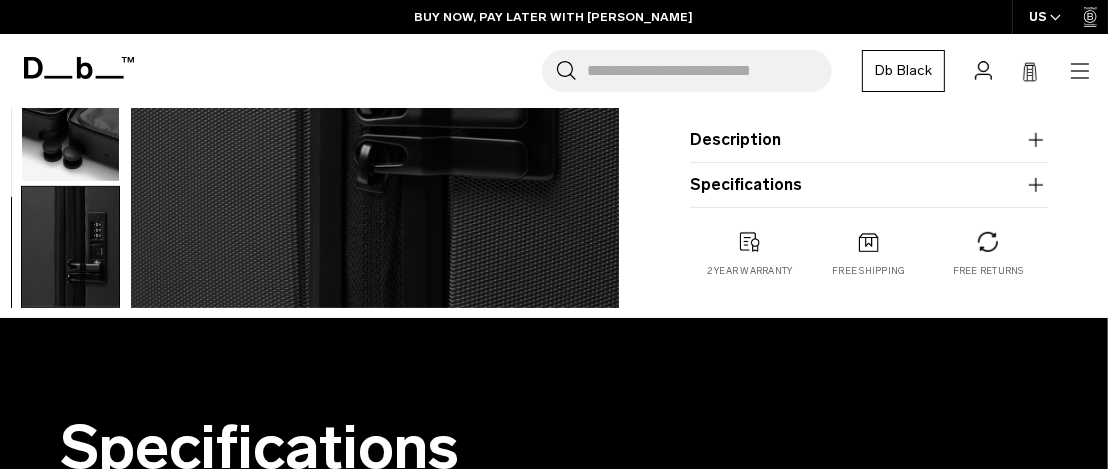 scroll, scrollTop: 0, scrollLeft: 0, axis: both 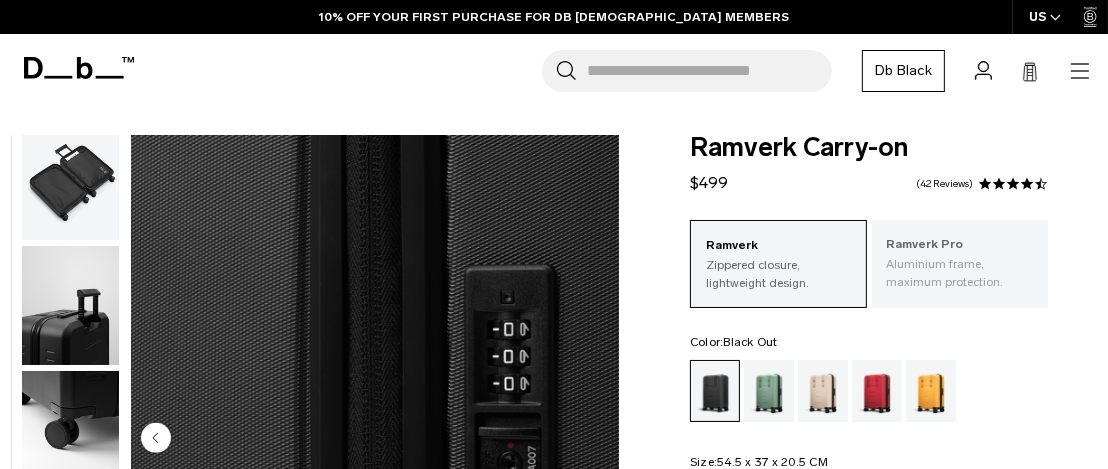 click on "Ramverk Pro
Aluminium frame, maximum protection." at bounding box center (960, 263) 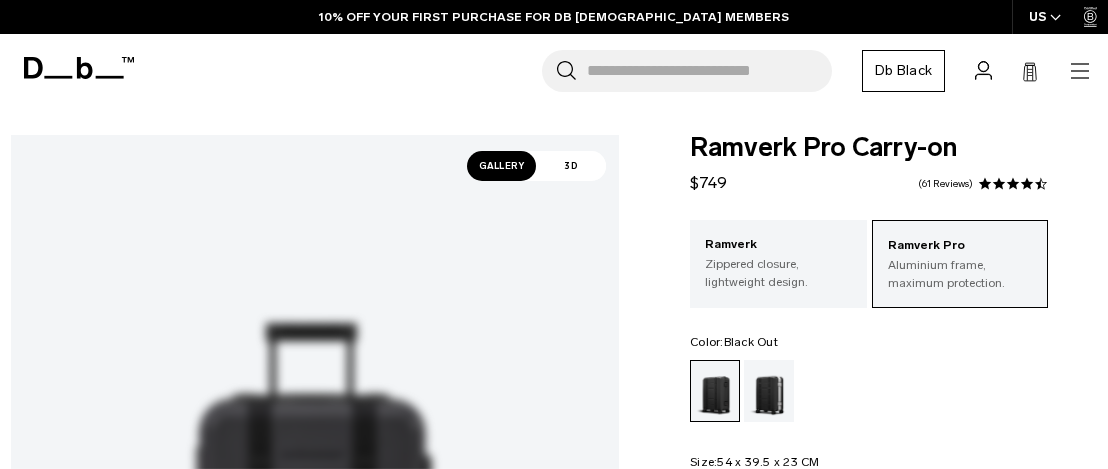 scroll, scrollTop: 0, scrollLeft: 0, axis: both 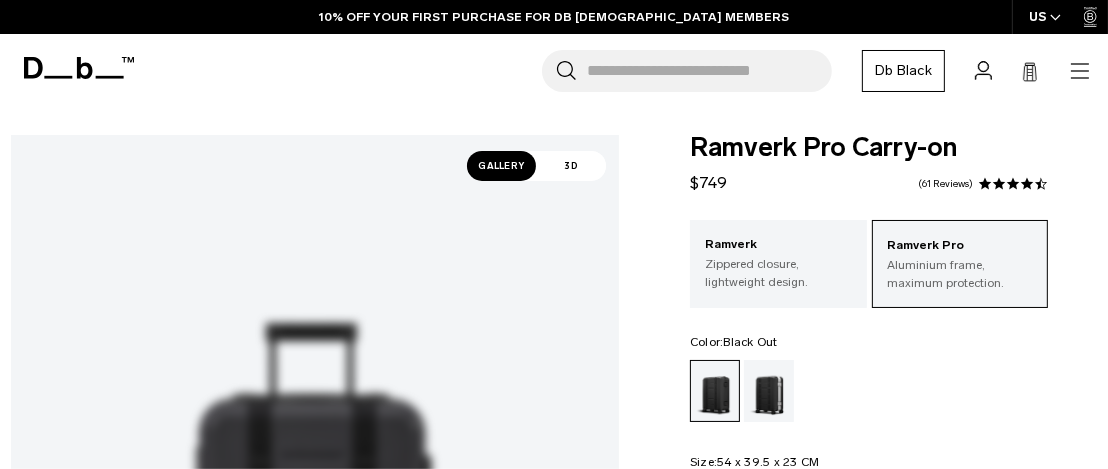 click on "Zippered closure, lightweight design." at bounding box center [778, 273] 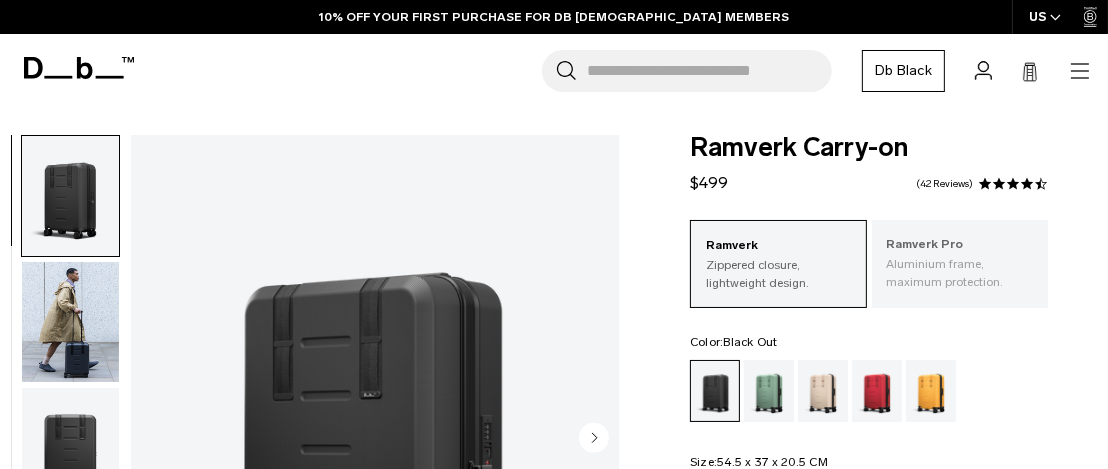 scroll, scrollTop: 266, scrollLeft: 0, axis: vertical 